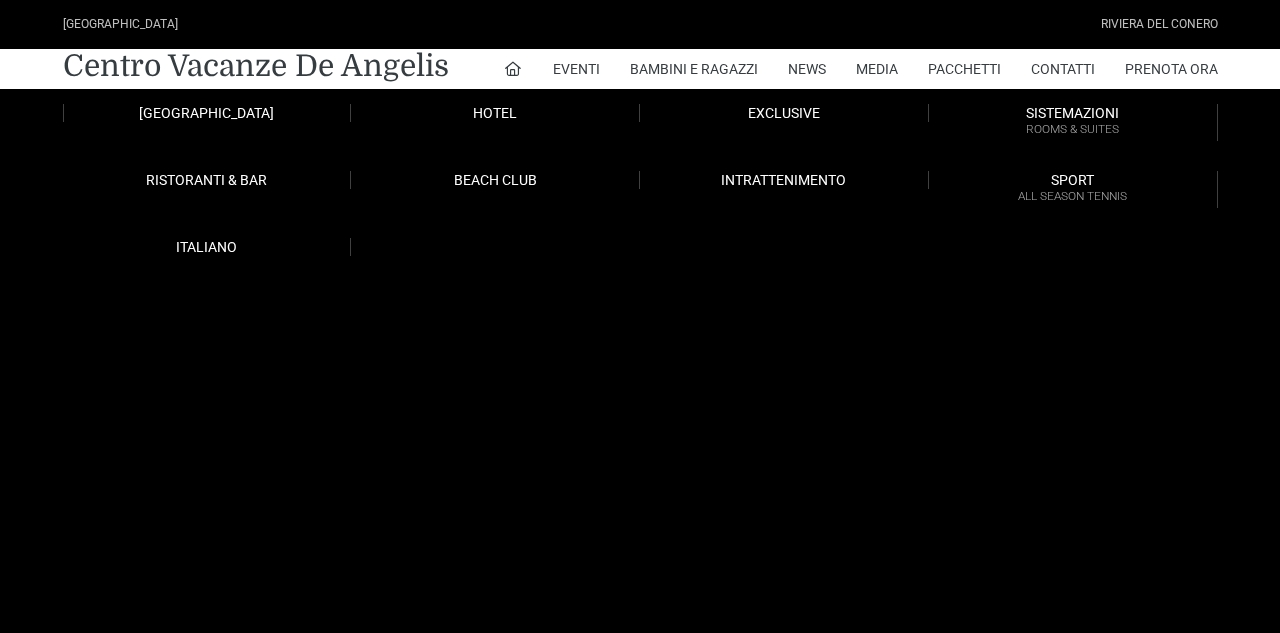 scroll, scrollTop: 0, scrollLeft: 0, axis: both 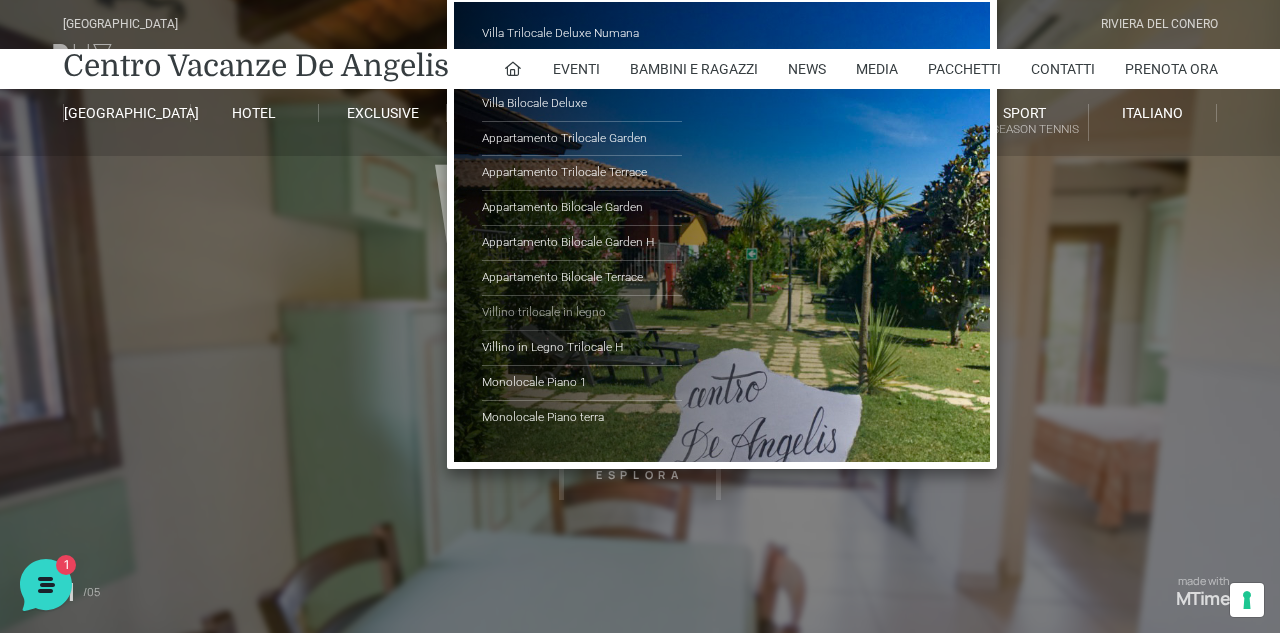 click on "Villino trilocale in legno" at bounding box center [582, 313] 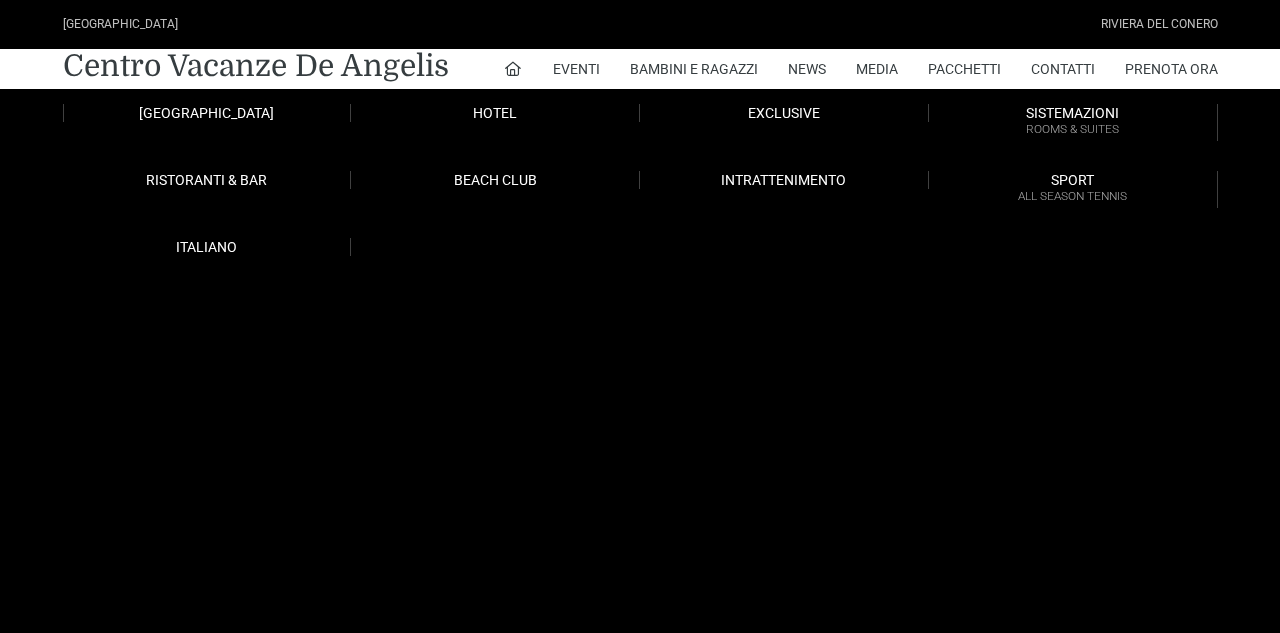 scroll, scrollTop: 0, scrollLeft: 0, axis: both 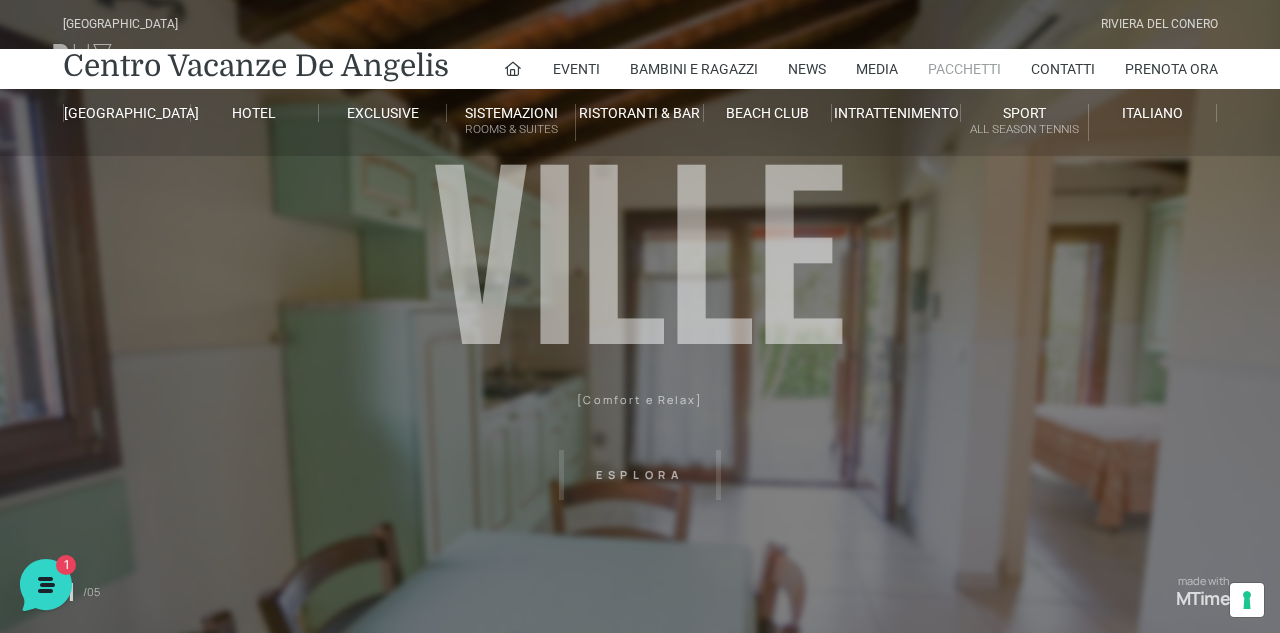 click on "Pacchetti" at bounding box center [964, 69] 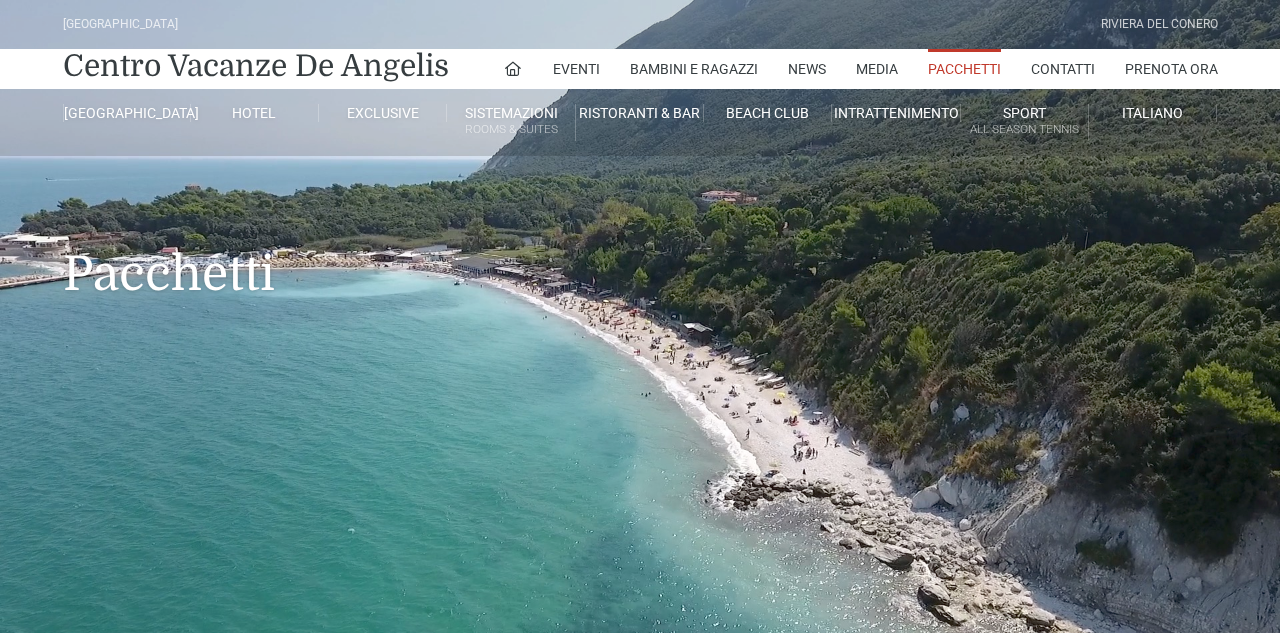 scroll, scrollTop: 0, scrollLeft: 0, axis: both 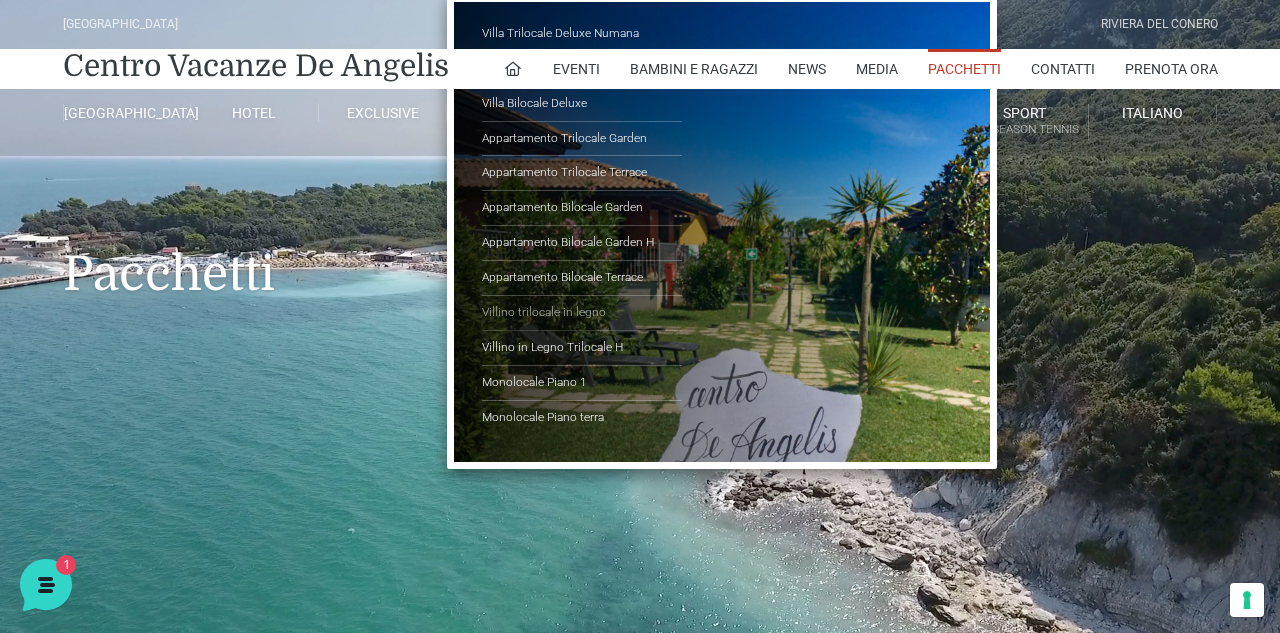 click on "Villino trilocale in legno" at bounding box center [582, 313] 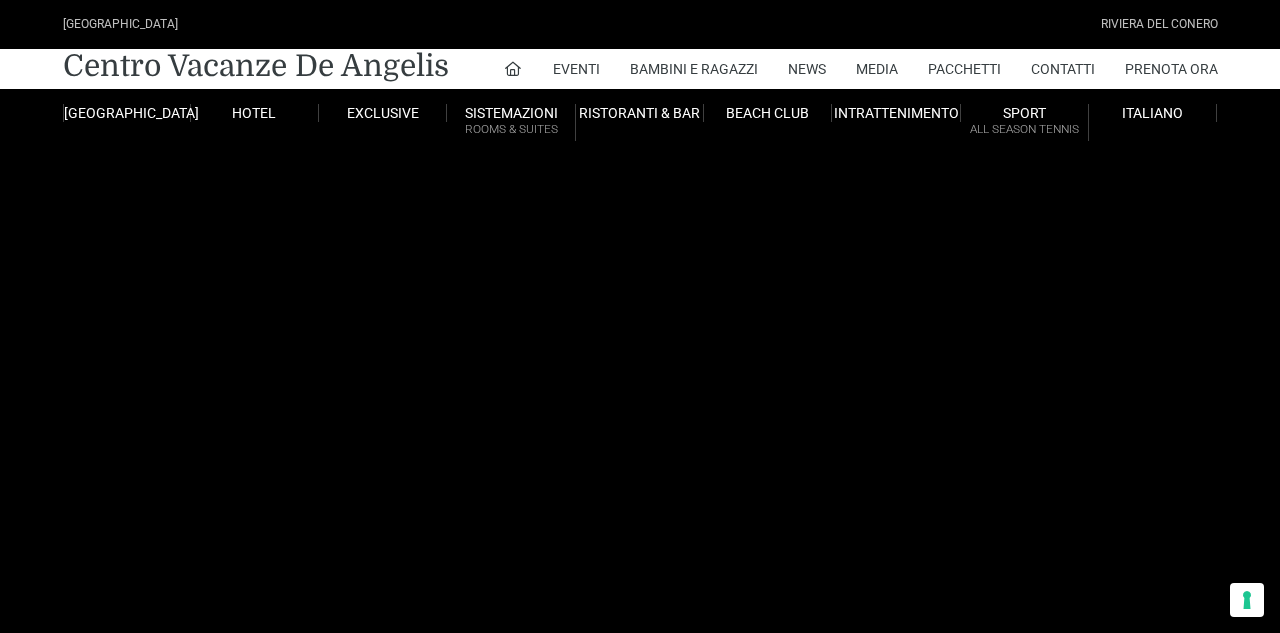 scroll, scrollTop: 0, scrollLeft: 0, axis: both 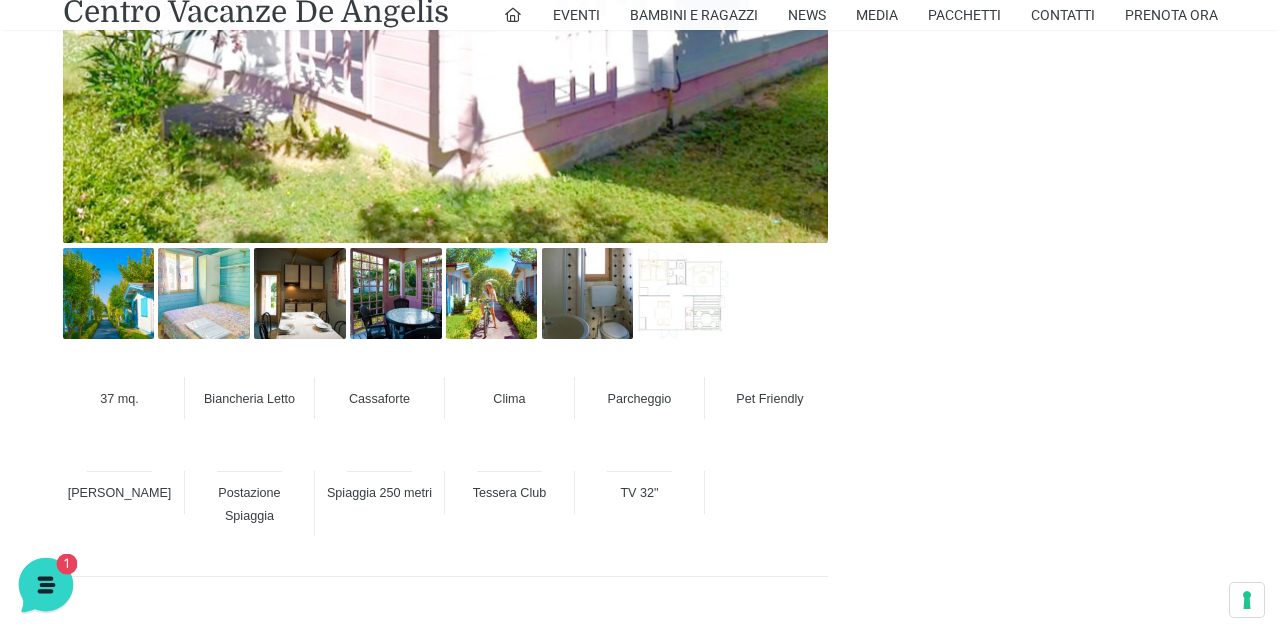 click 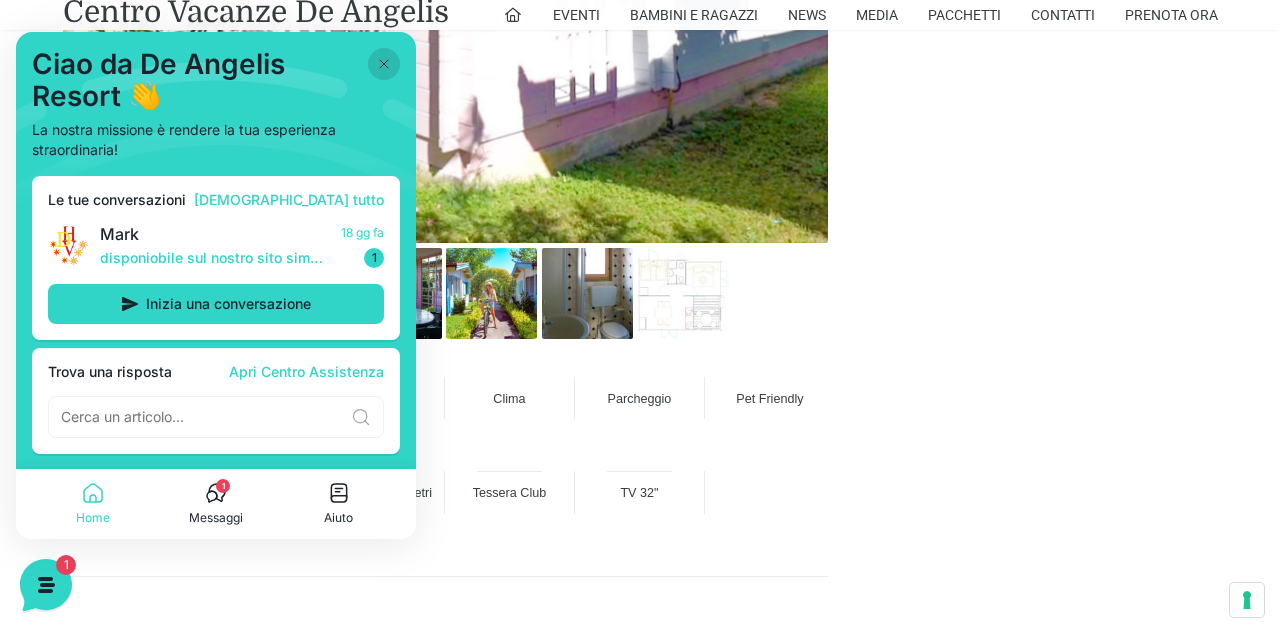 click 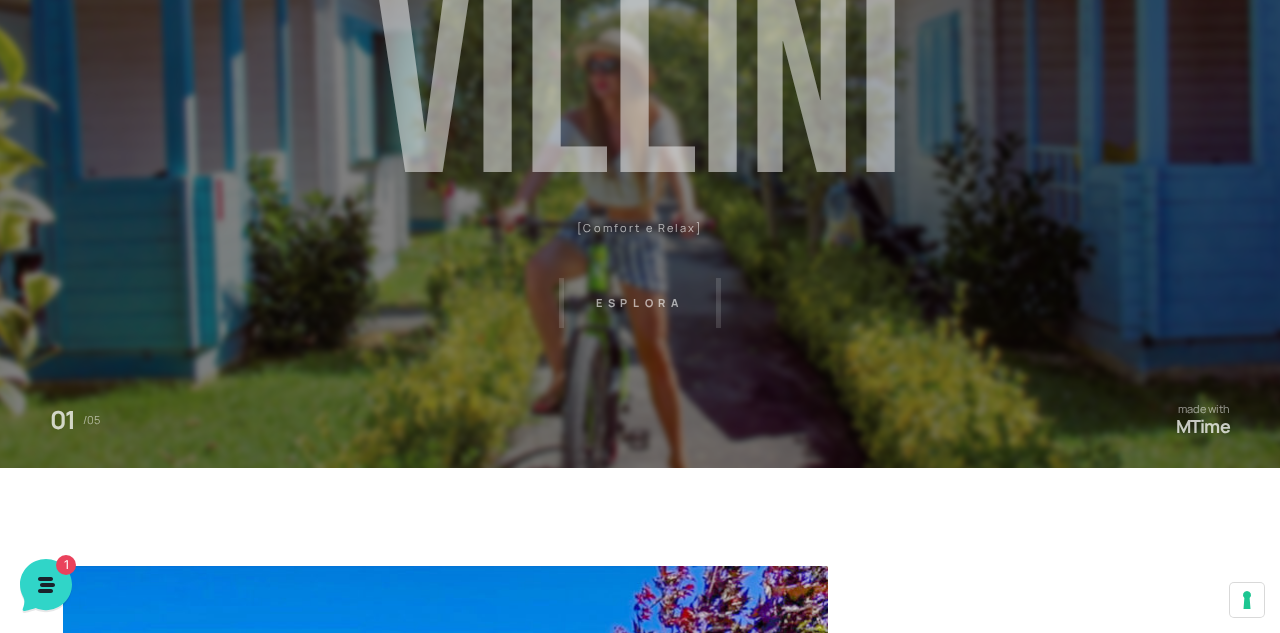 scroll, scrollTop: 0, scrollLeft: 0, axis: both 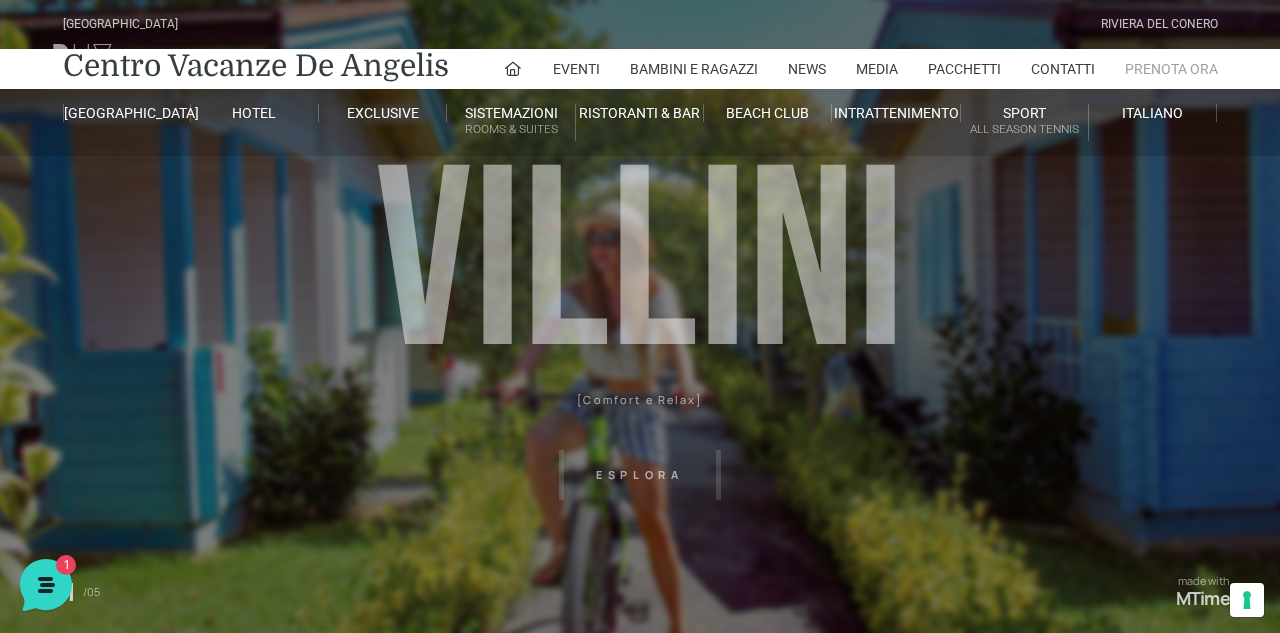 click on "Prenota Ora" at bounding box center [1171, 69] 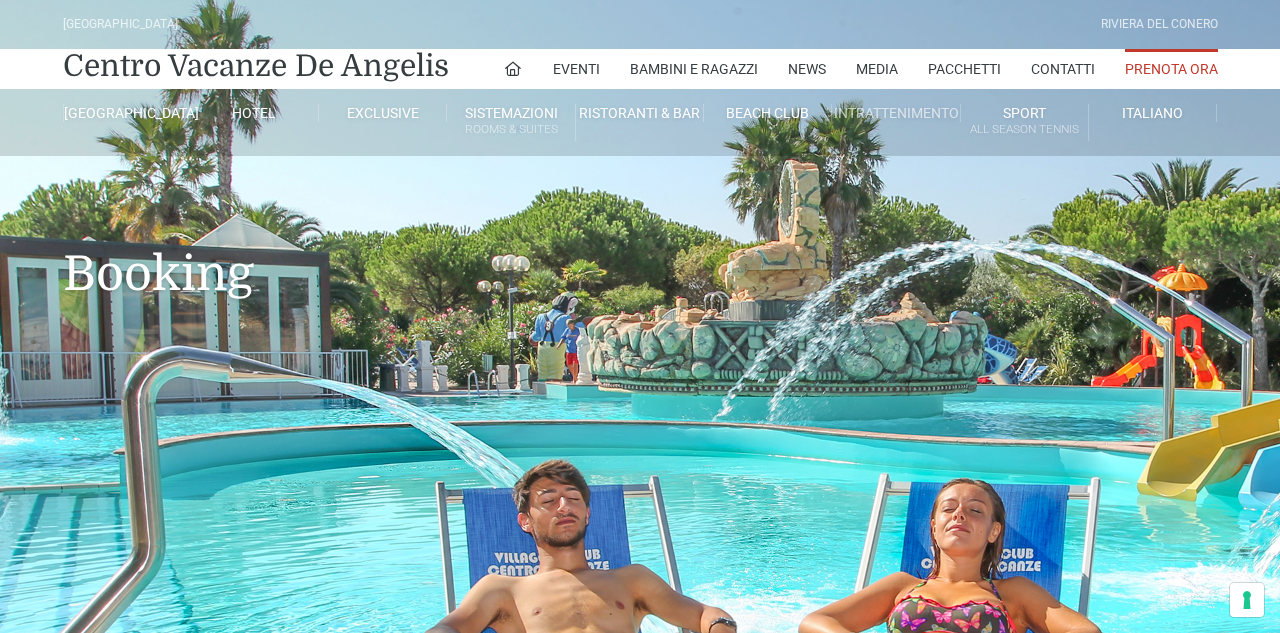scroll, scrollTop: 0, scrollLeft: 0, axis: both 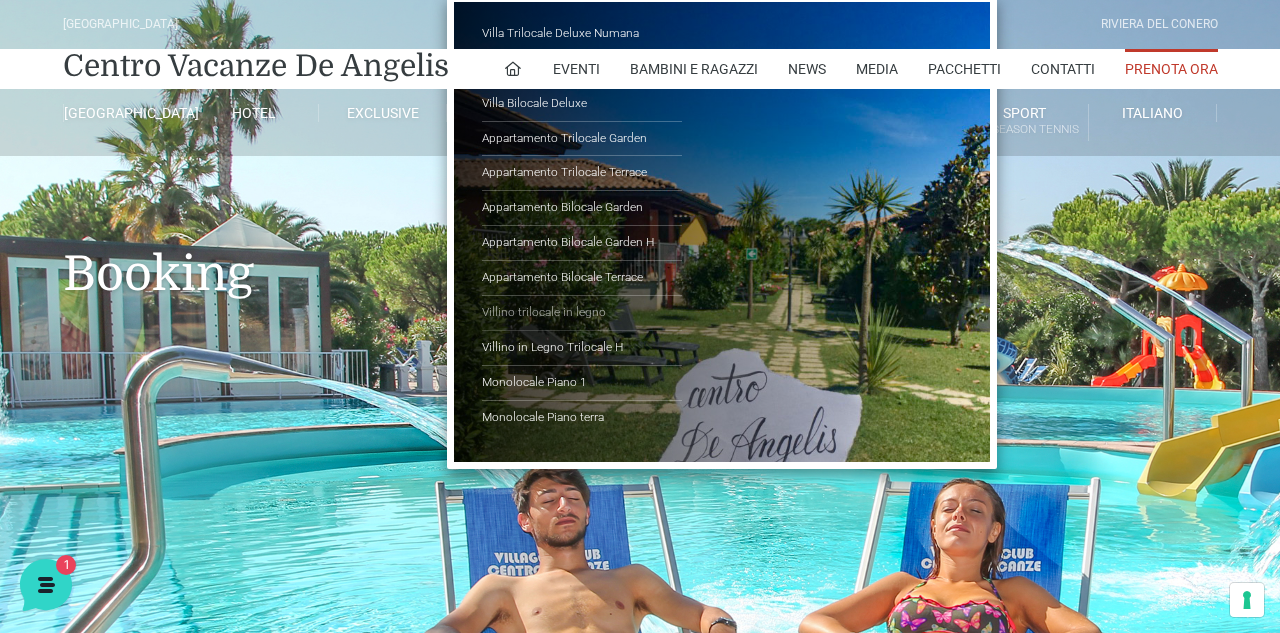 click on "Villino trilocale in legno" at bounding box center (582, 313) 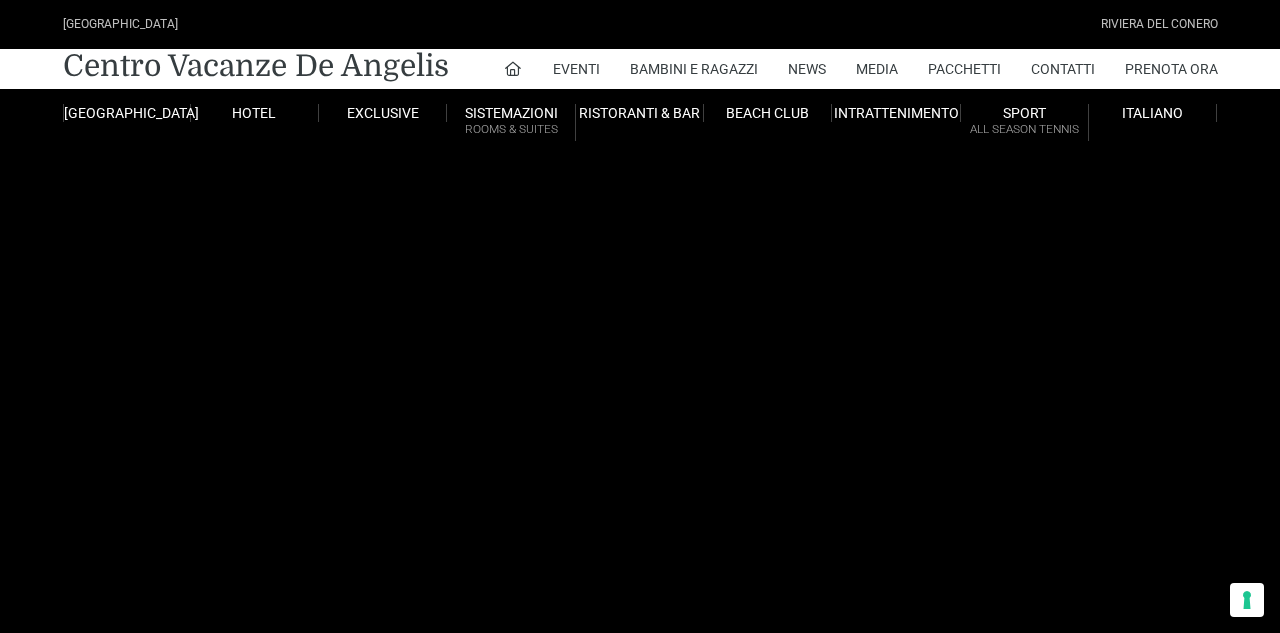 scroll, scrollTop: 0, scrollLeft: 0, axis: both 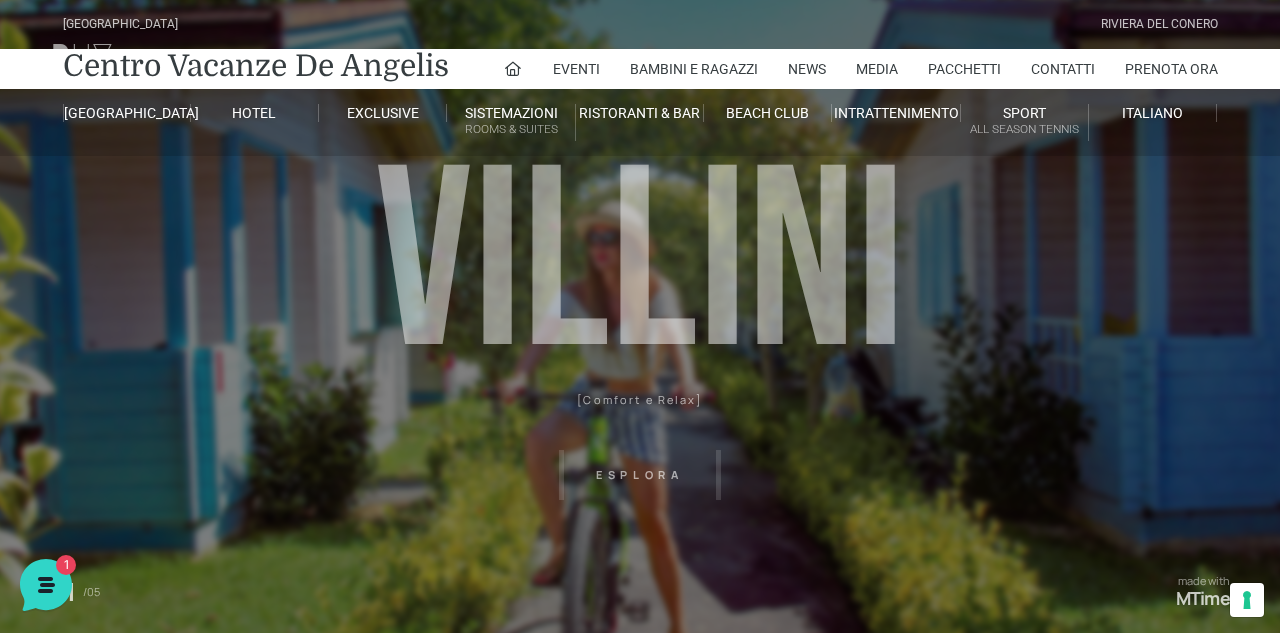 click on "Villaggio Hotel Resort
Riviera Del Conero
Centro Vacanze De Angelis
Eventi
Miss Italia
Cerimonie
Team building
Bambini e Ragazzi
Holly Beach Club
Holly Teeny Club
Holly Young Club
Piscine
Iscrizioni Holly Club
News
Media
Pacchetti
Contatti
Prenota Ora
De Angelis Resort
Parco Piscine
Oasi Naturale
Cappellina
Sala Convegni
Le Marche
Store
Concierge
Colonnina Ricarica
Mappa del Villaggio
Hotel
Suite Prestige
Camera Prestige
Camera Suite H
Sala Meeting
Exclusive
Villa Luxury
Dimora Padronale
Villa 601 Alpine
Villa Classic
Bilocale Garden Gold
Sistemazioni Rooms & Suites
Villa Trilocale Deluxe Numana
Villa Trilocale Deluxe Private Garden
Villa Bilocale Deluxe
Appartamento Trilocale Garden" at bounding box center [640, 450] 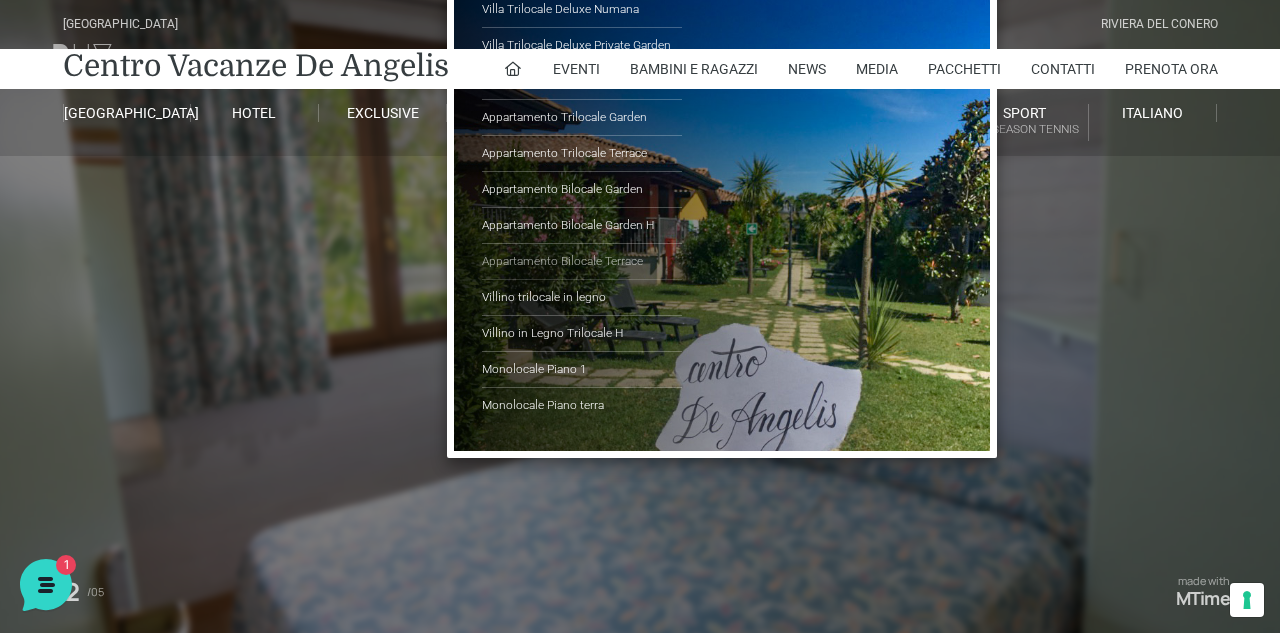 scroll, scrollTop: 0, scrollLeft: 0, axis: both 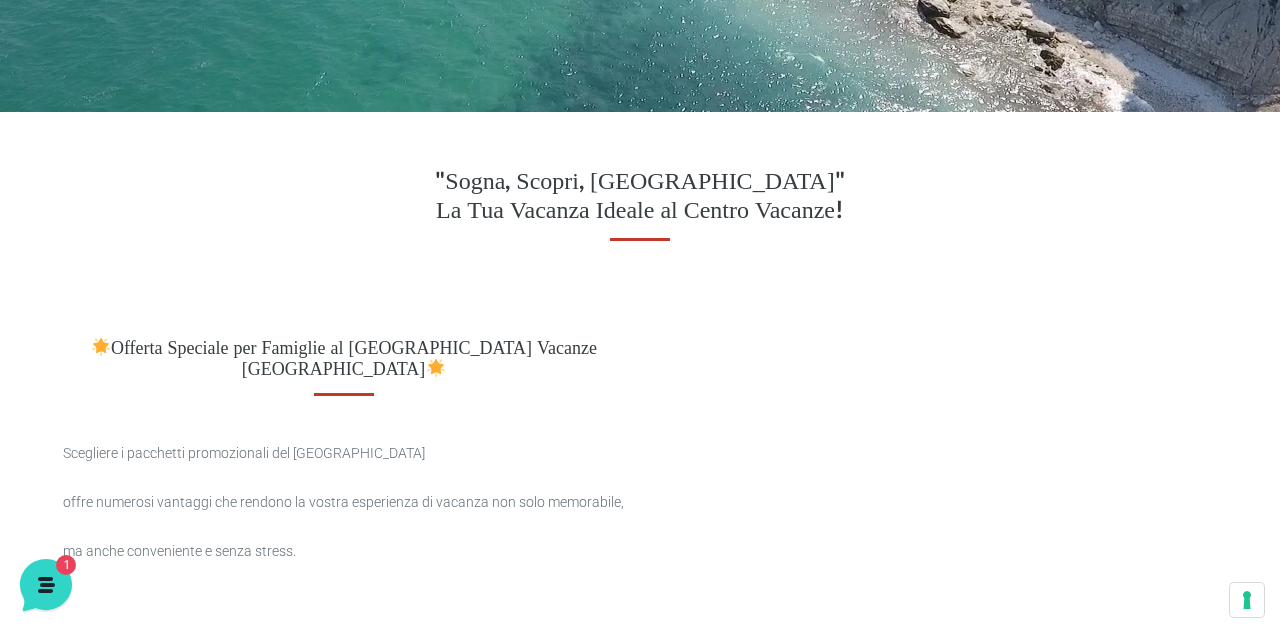 click at bounding box center [101, 347] 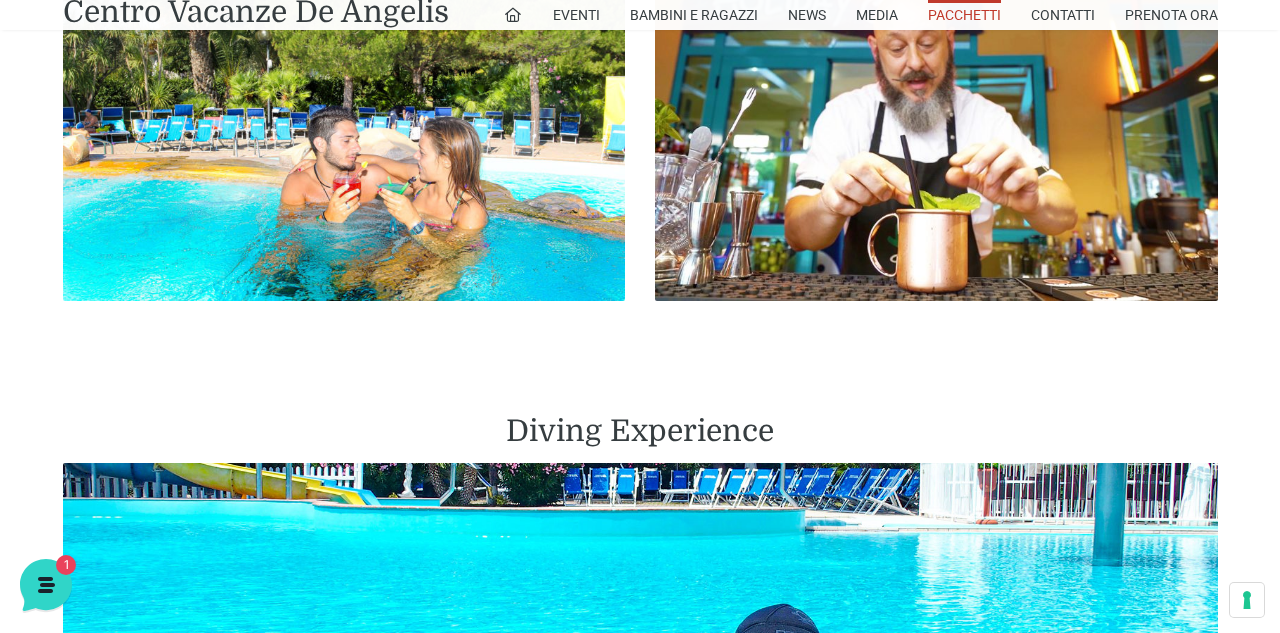 scroll, scrollTop: 2218, scrollLeft: 0, axis: vertical 